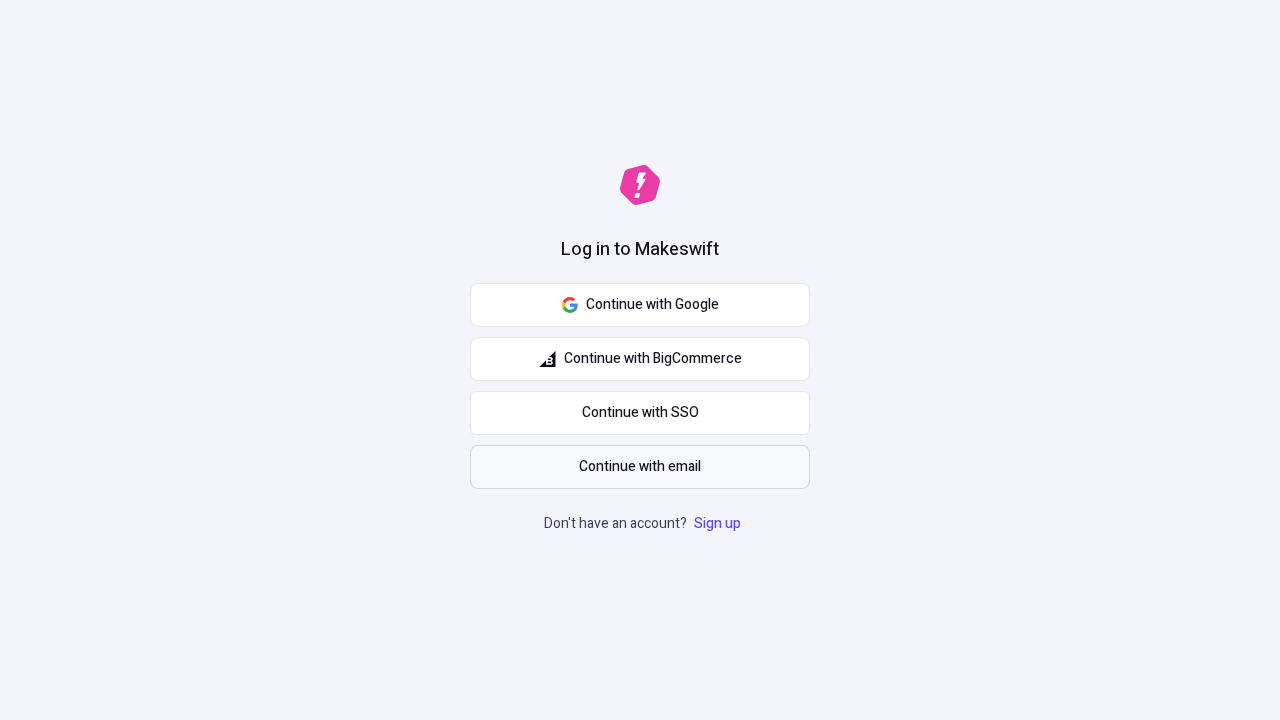 click on "Continue with email" at bounding box center [640, 467] 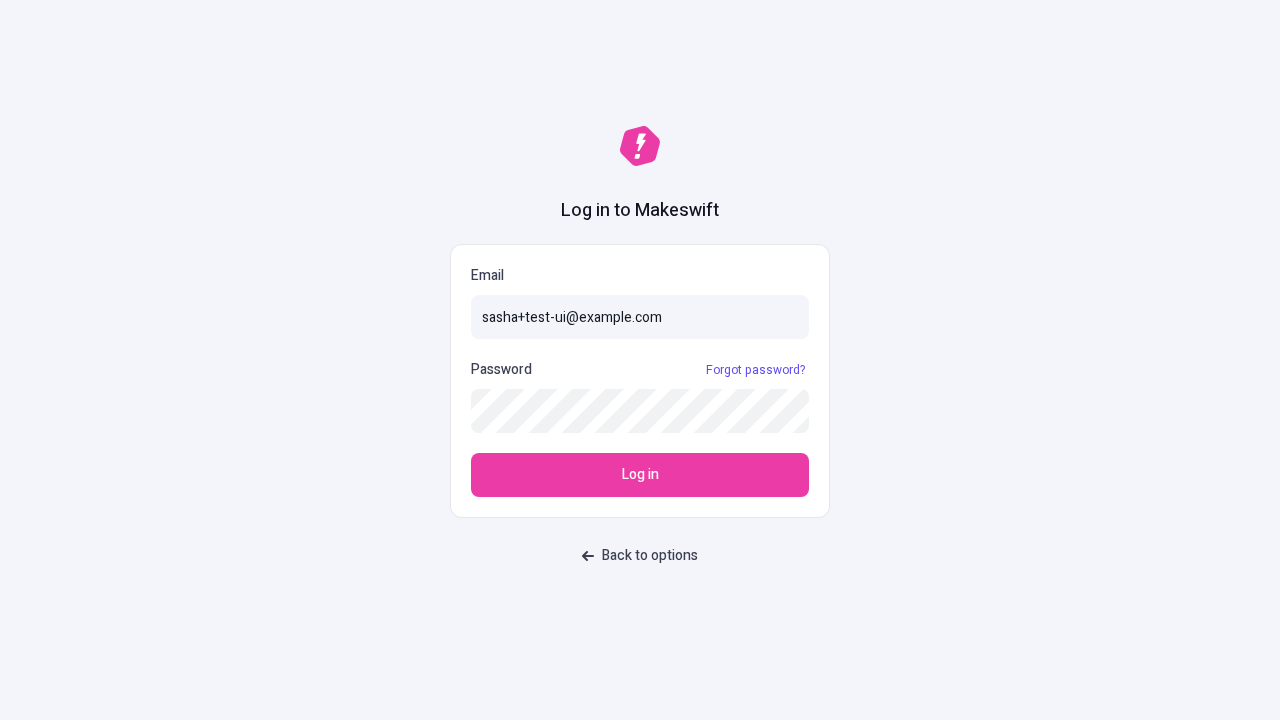 type on "sasha+test-ui@example.com" 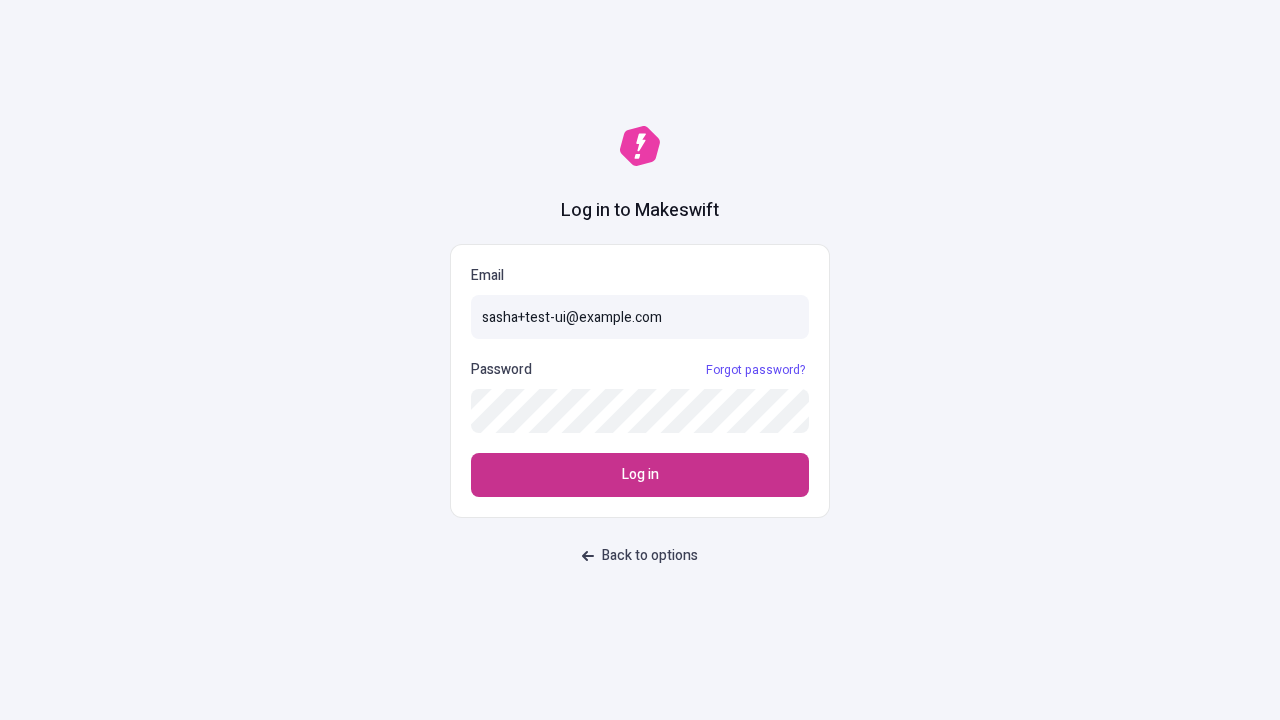 click on "Log in" at bounding box center [640, 475] 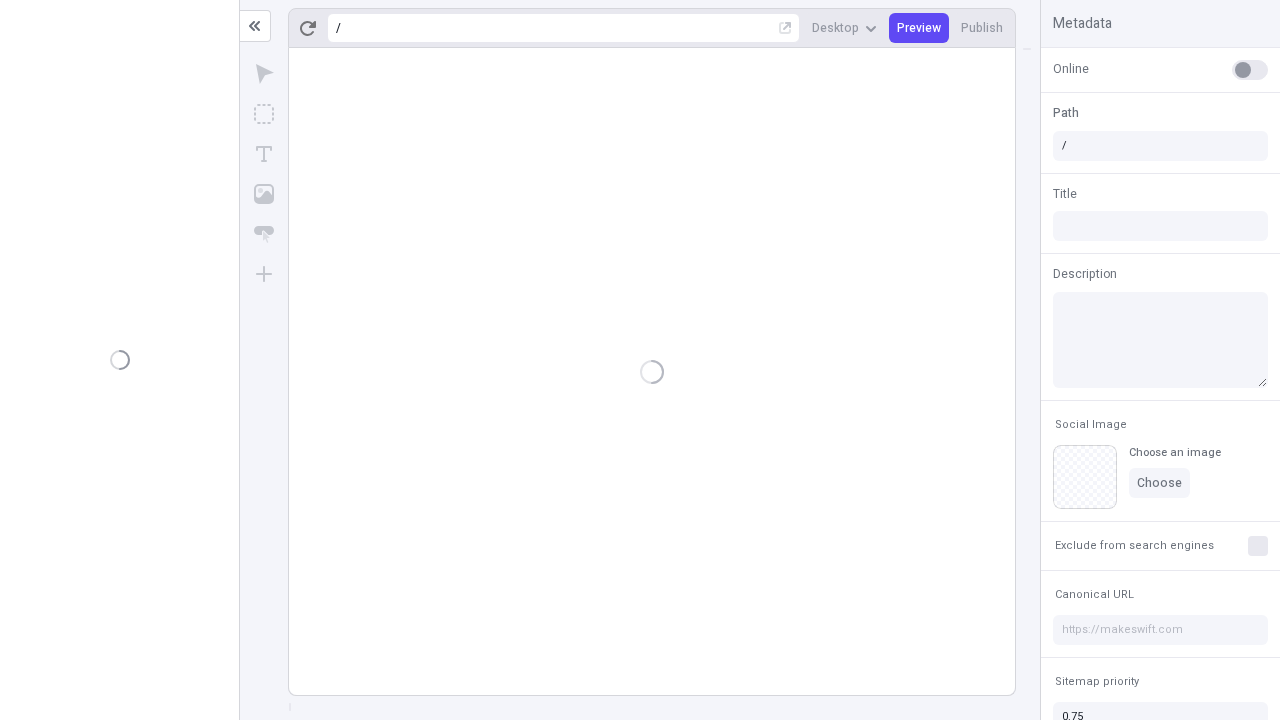 scroll, scrollTop: 0, scrollLeft: 0, axis: both 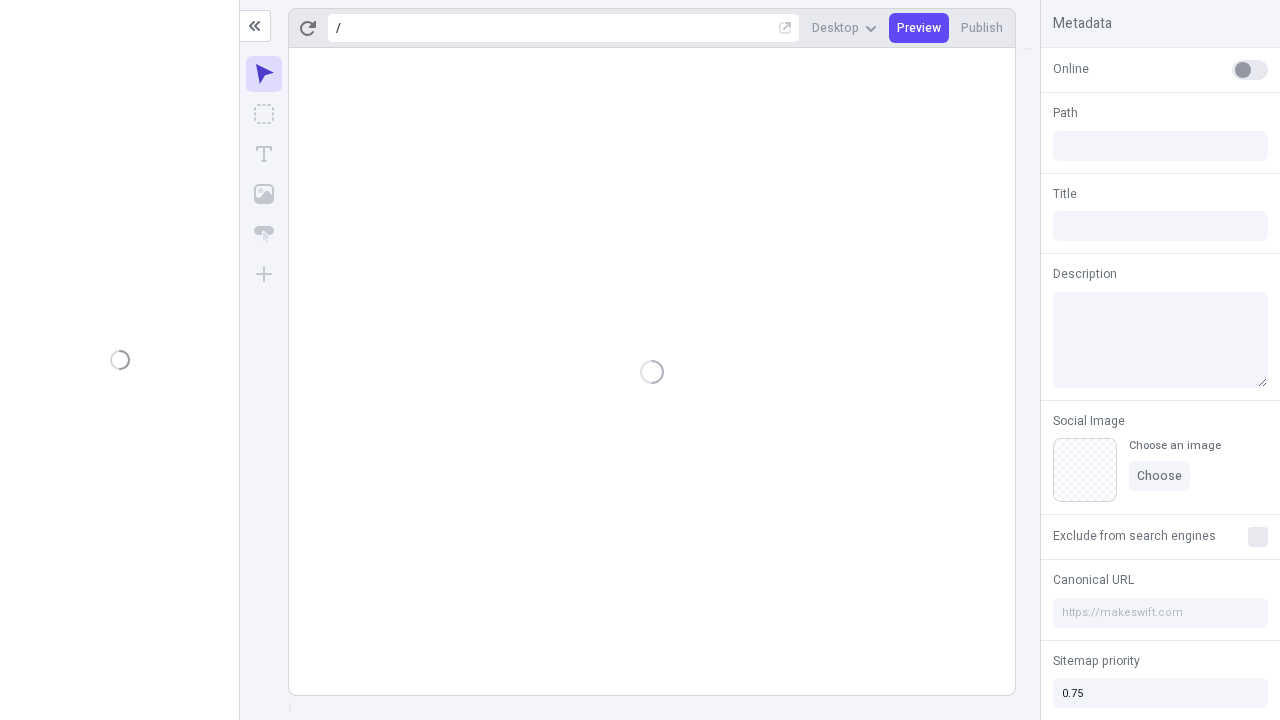 type on "/deep-link-abscido" 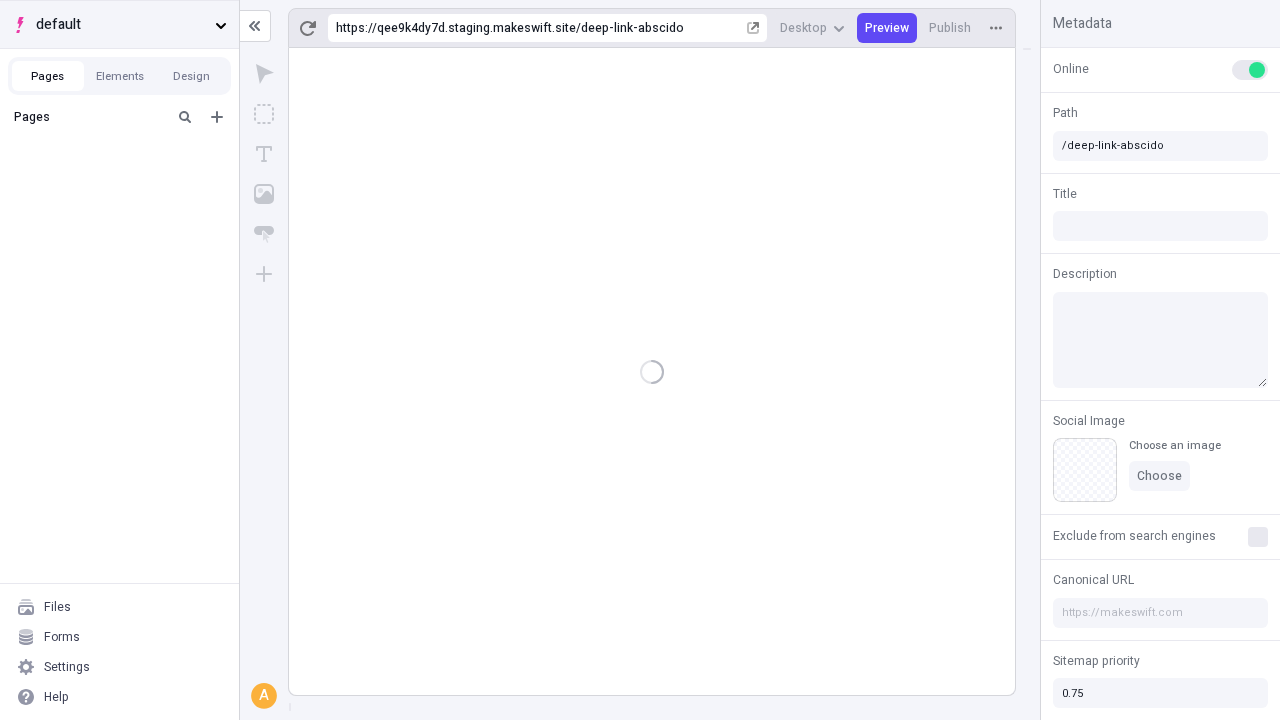 click on "default" at bounding box center (121, 25) 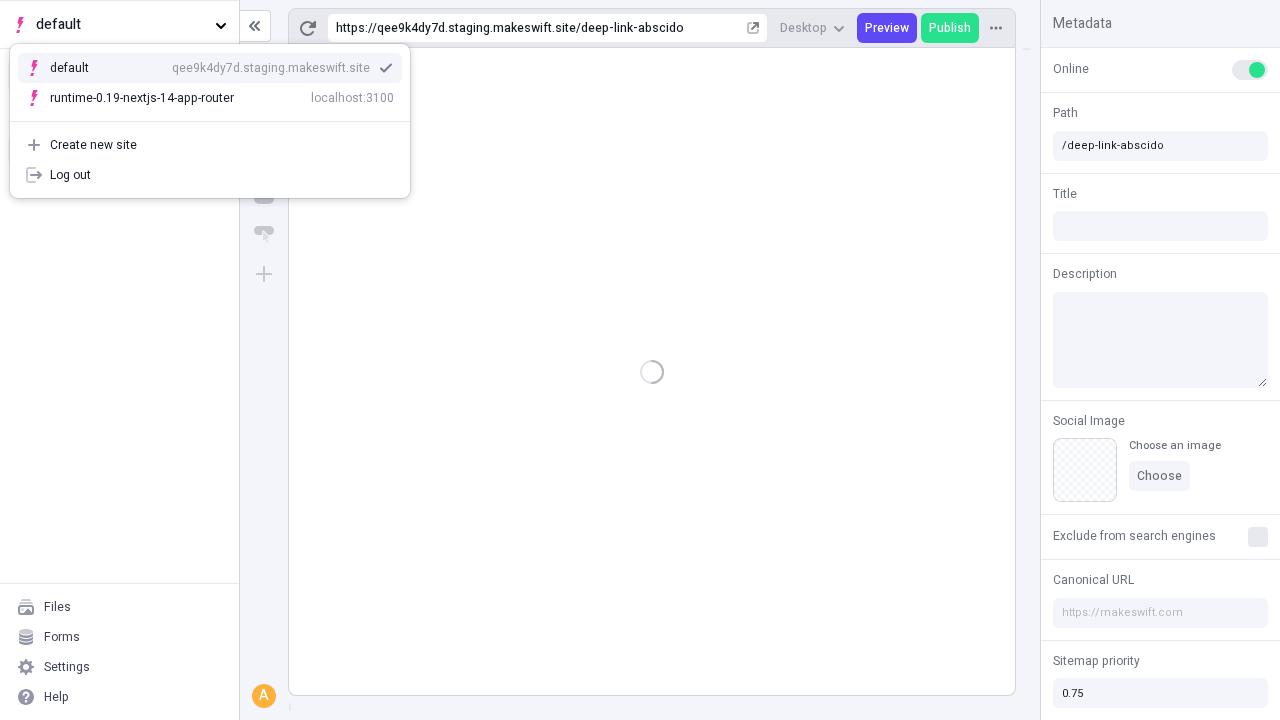 click on "qee9k4dy7d.staging.makeswift.site" at bounding box center (271, 68) 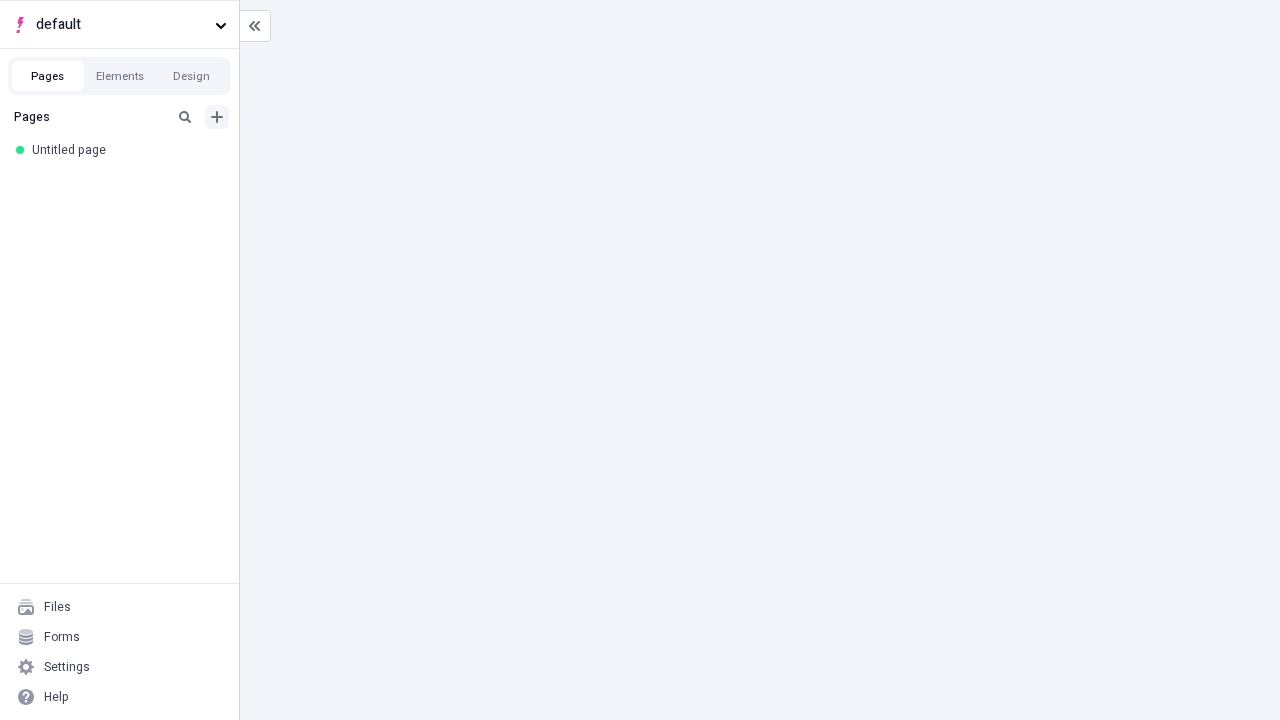 click 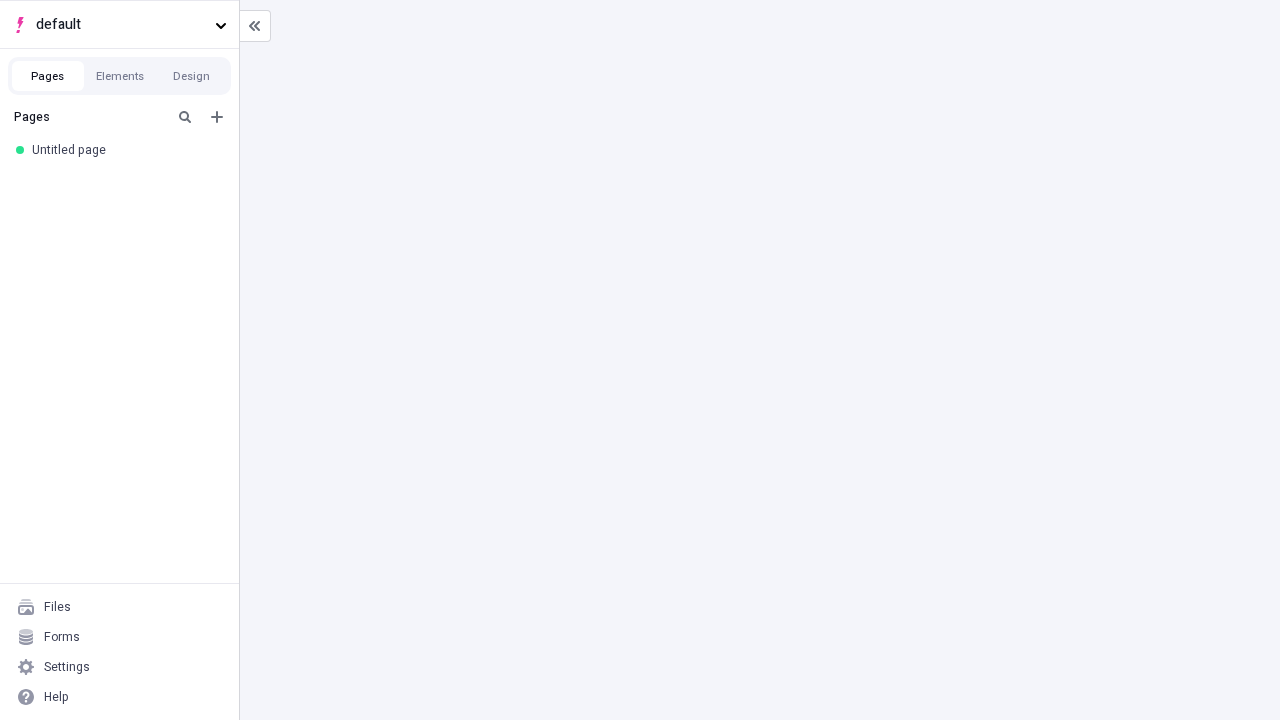 click on "Blank page" at bounding box center [125, 185] 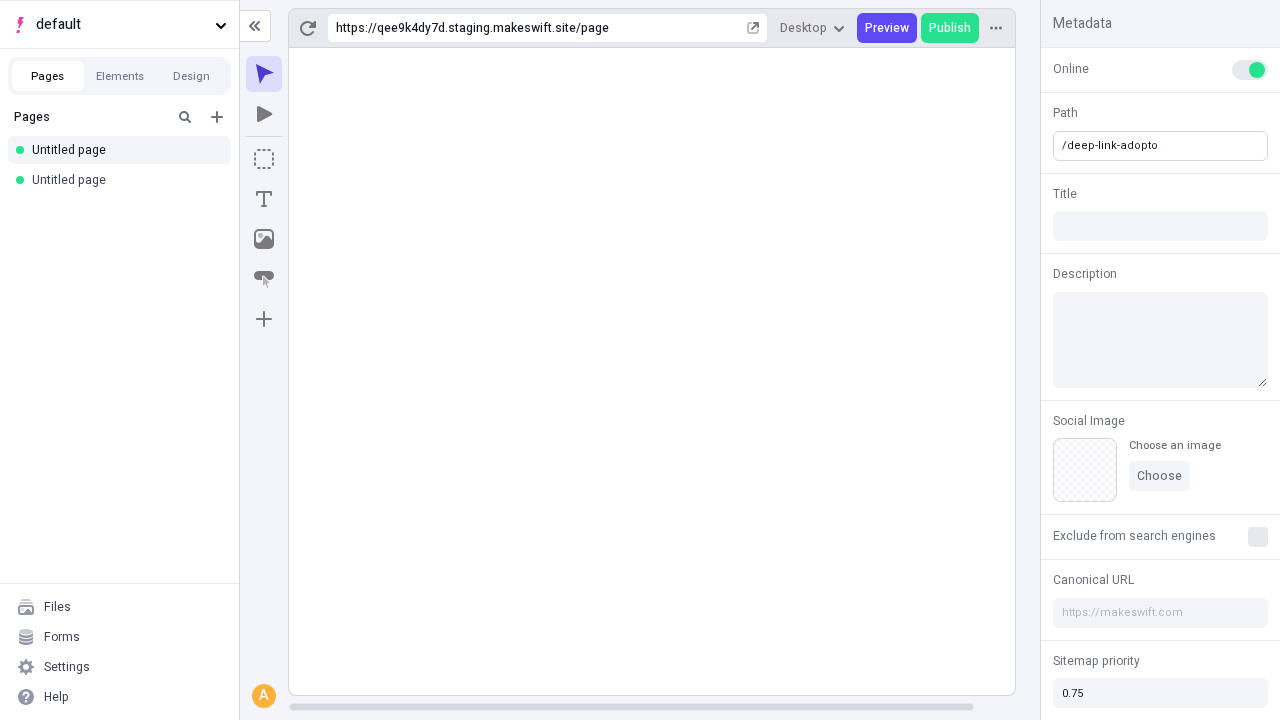 type on "/deep-link-adopto" 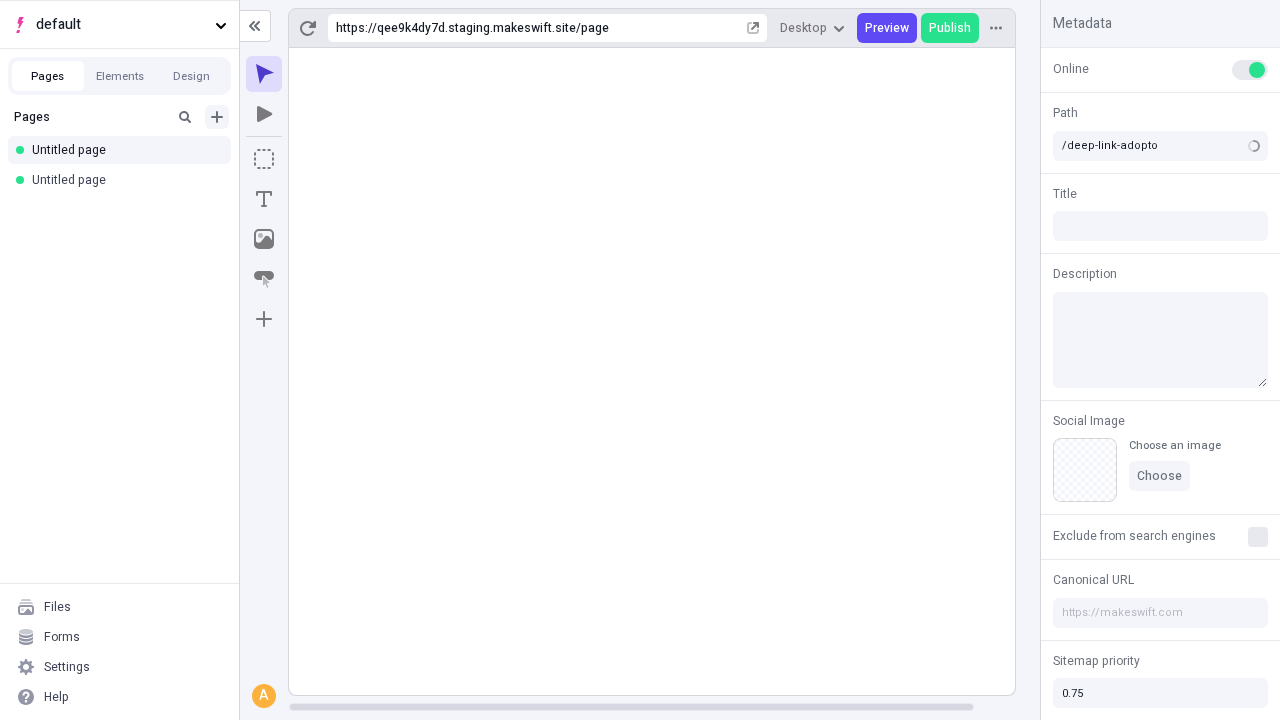 click 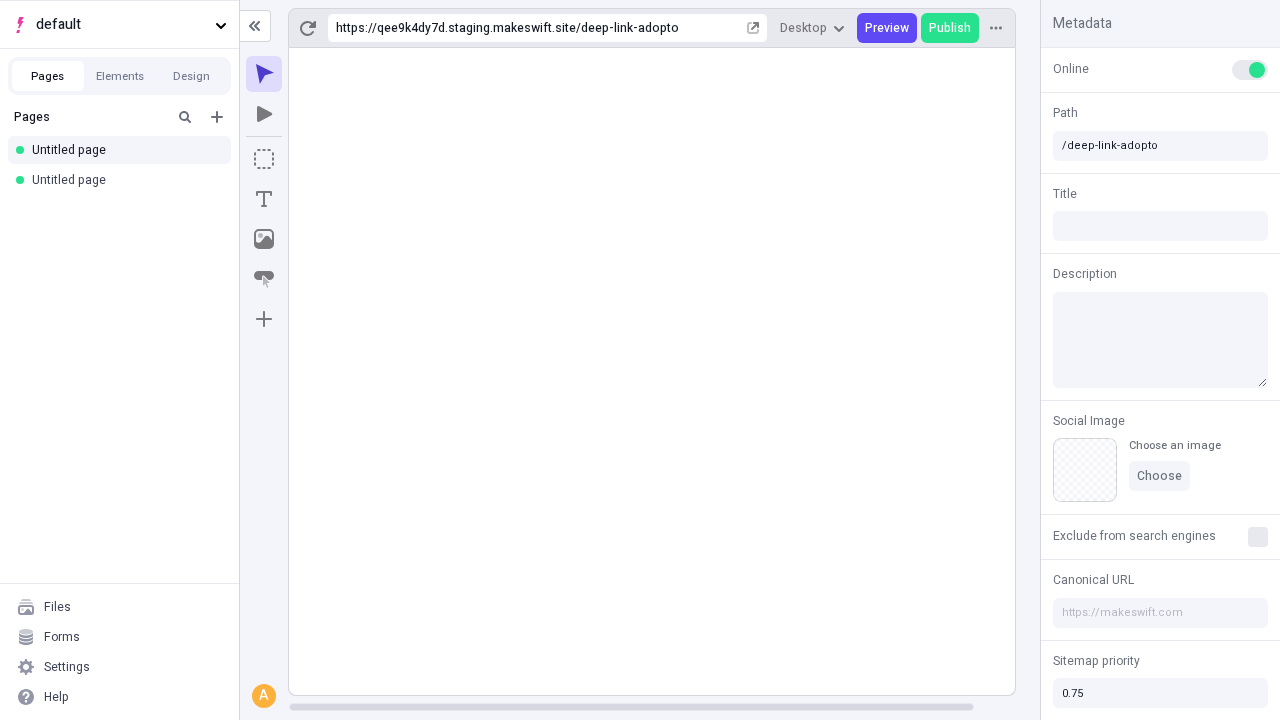 click on "Blank page" at bounding box center [125, 185] 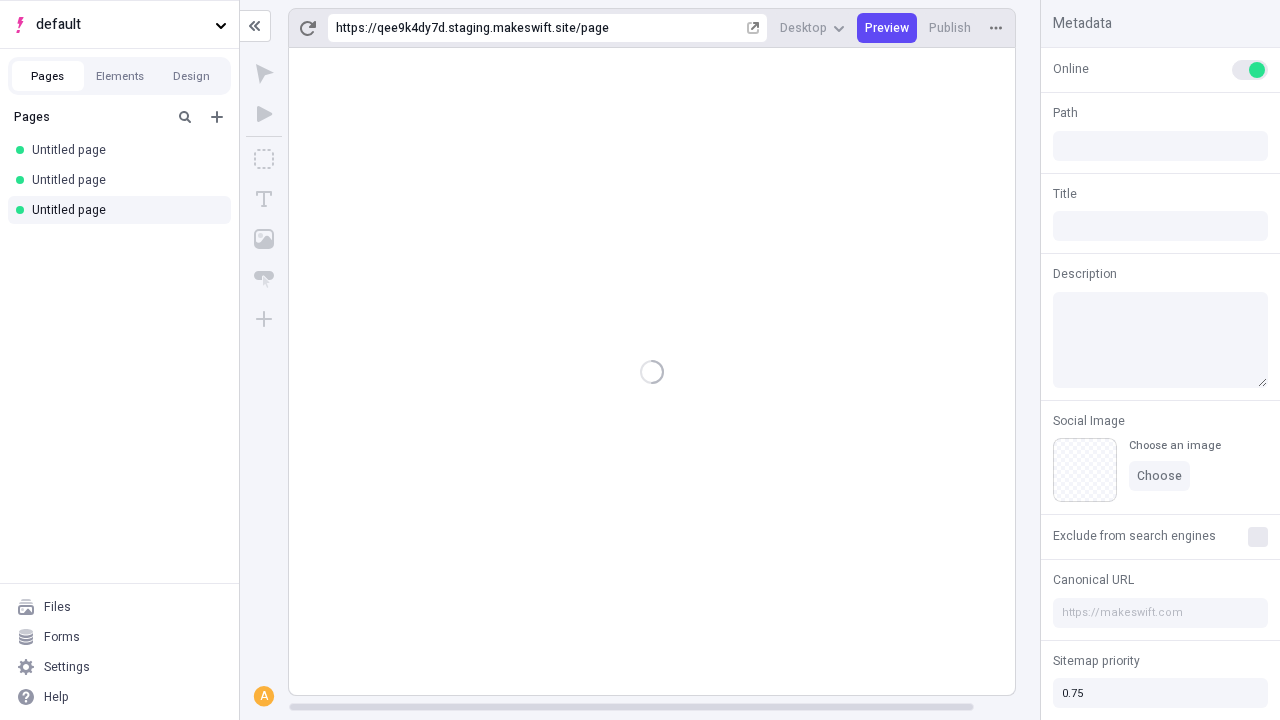 type on "/page" 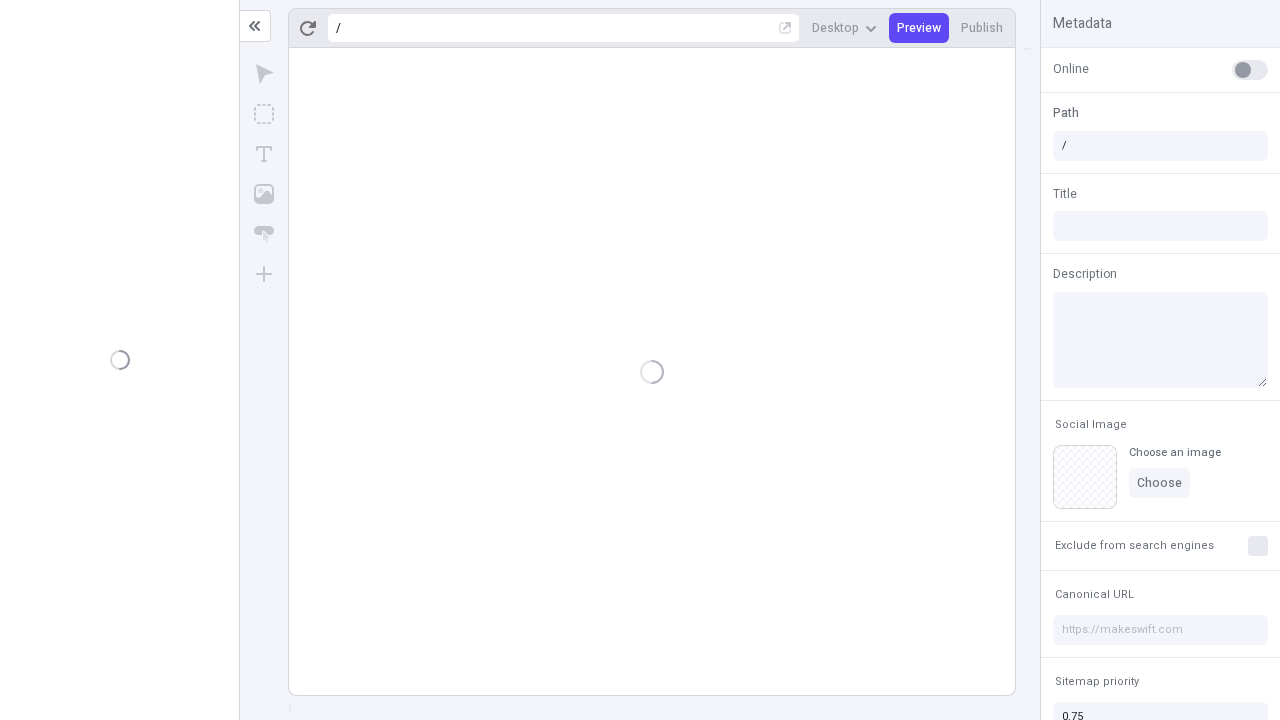 scroll, scrollTop: 0, scrollLeft: 0, axis: both 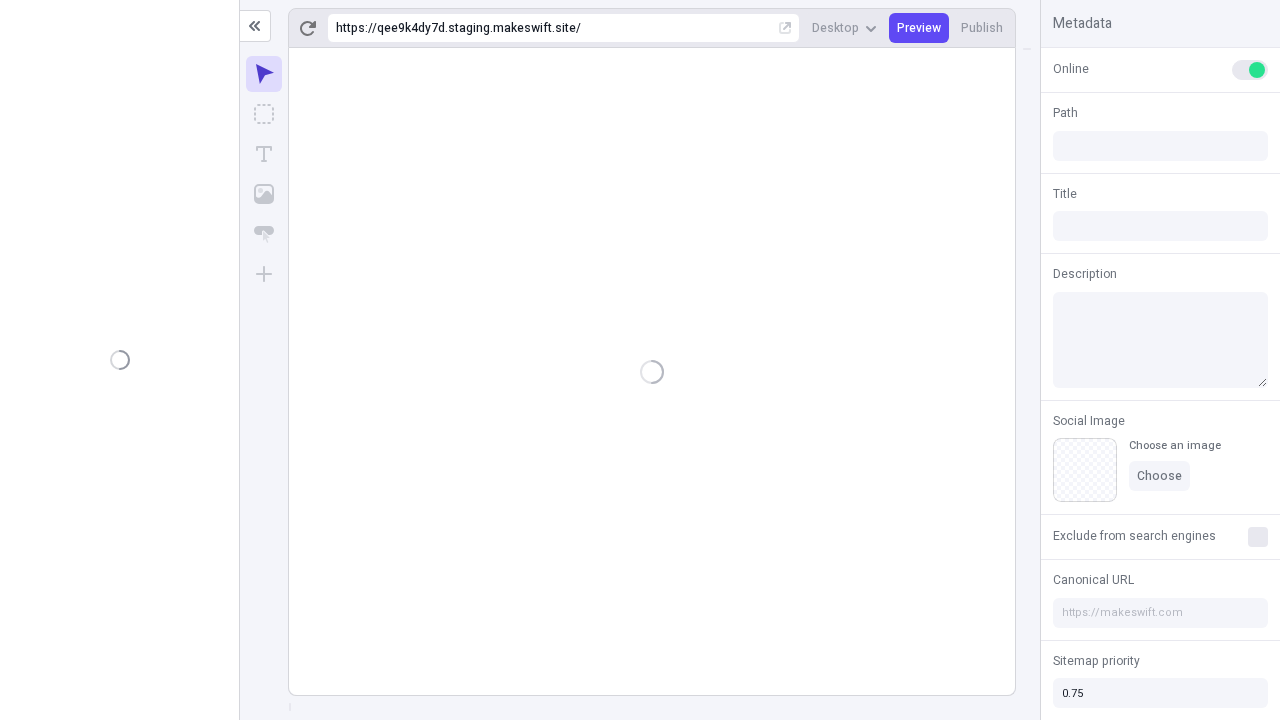 type on "/deep-link-adopto" 